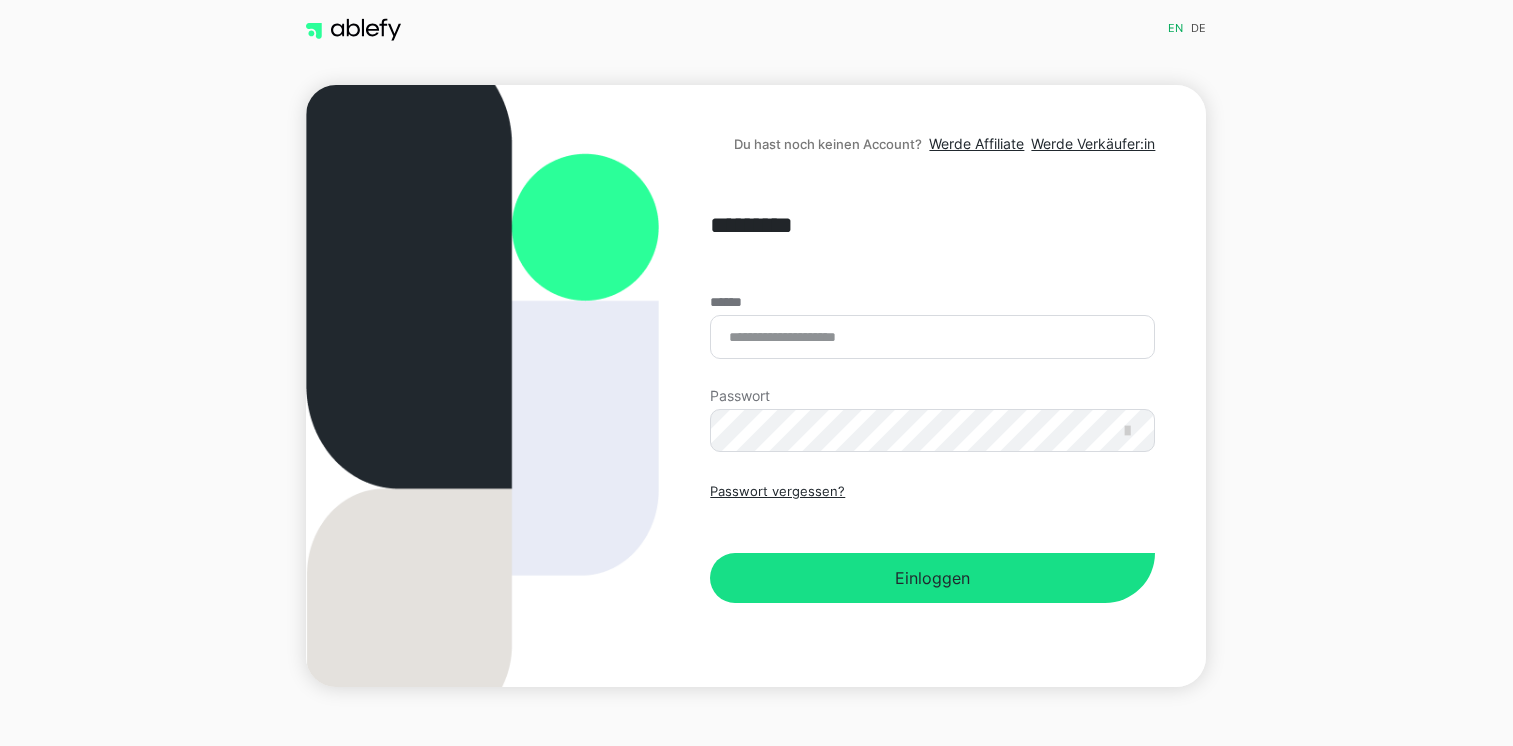 scroll, scrollTop: 0, scrollLeft: 0, axis: both 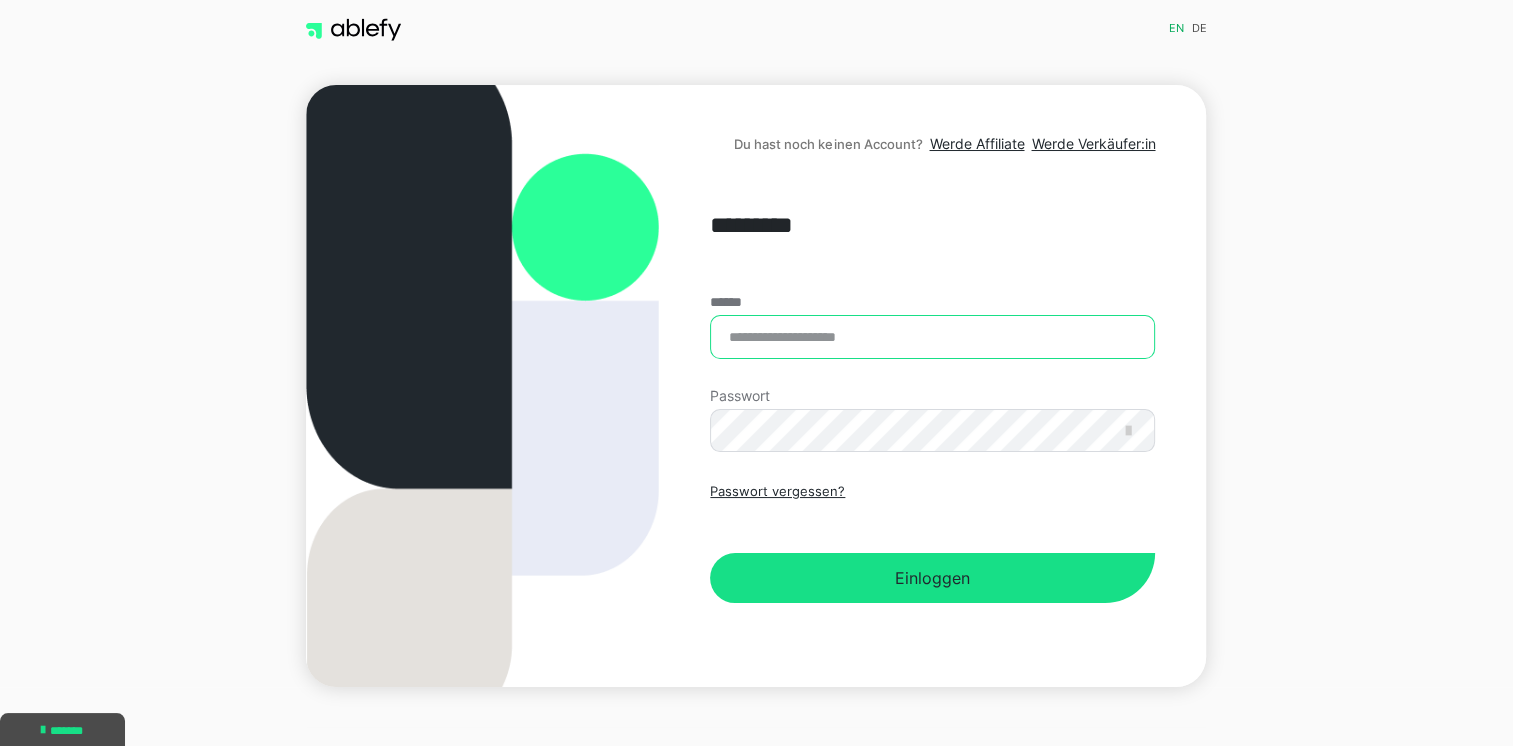 click on "******" at bounding box center [932, 337] 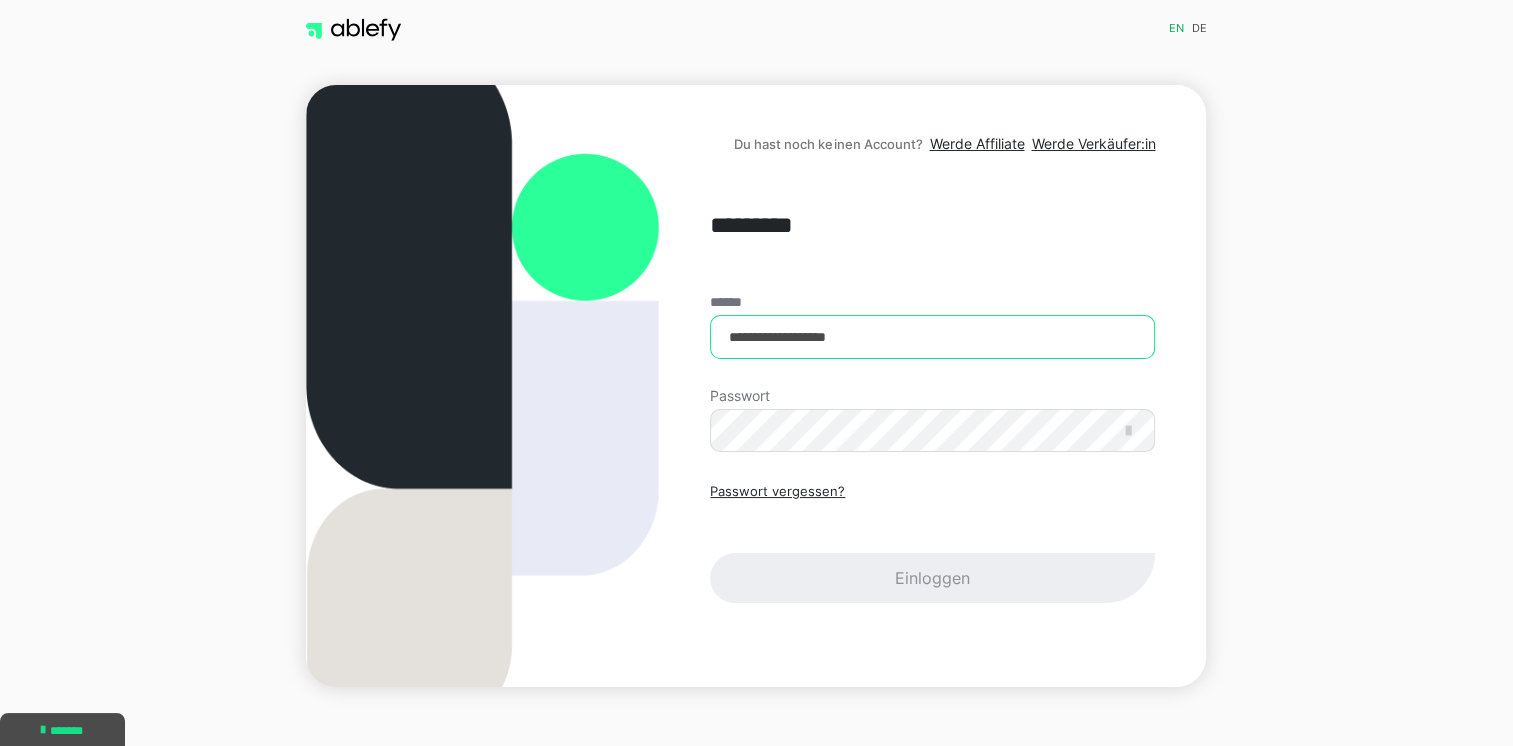 type on "**********" 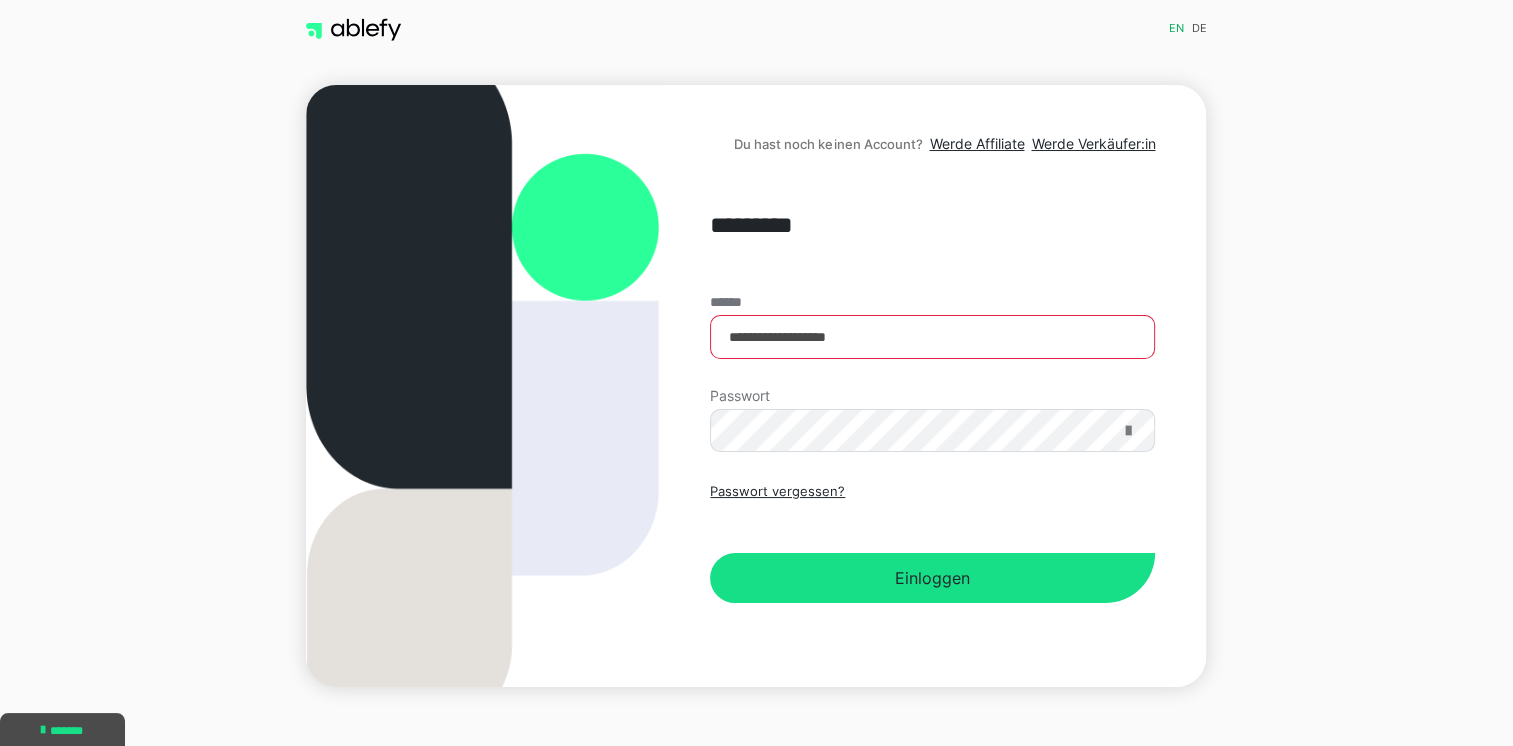 click at bounding box center (1127, 431) 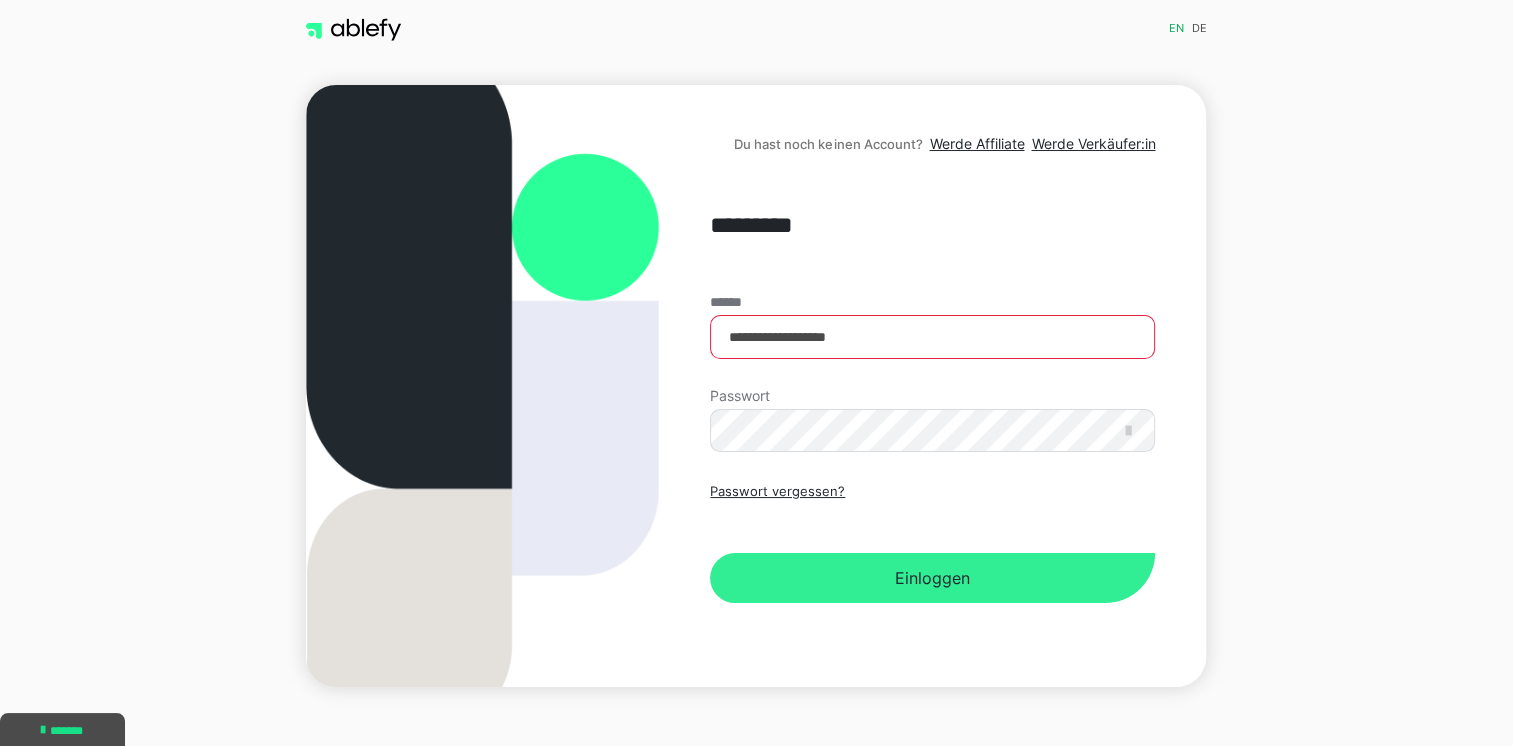 click on "Einloggen" at bounding box center [932, 578] 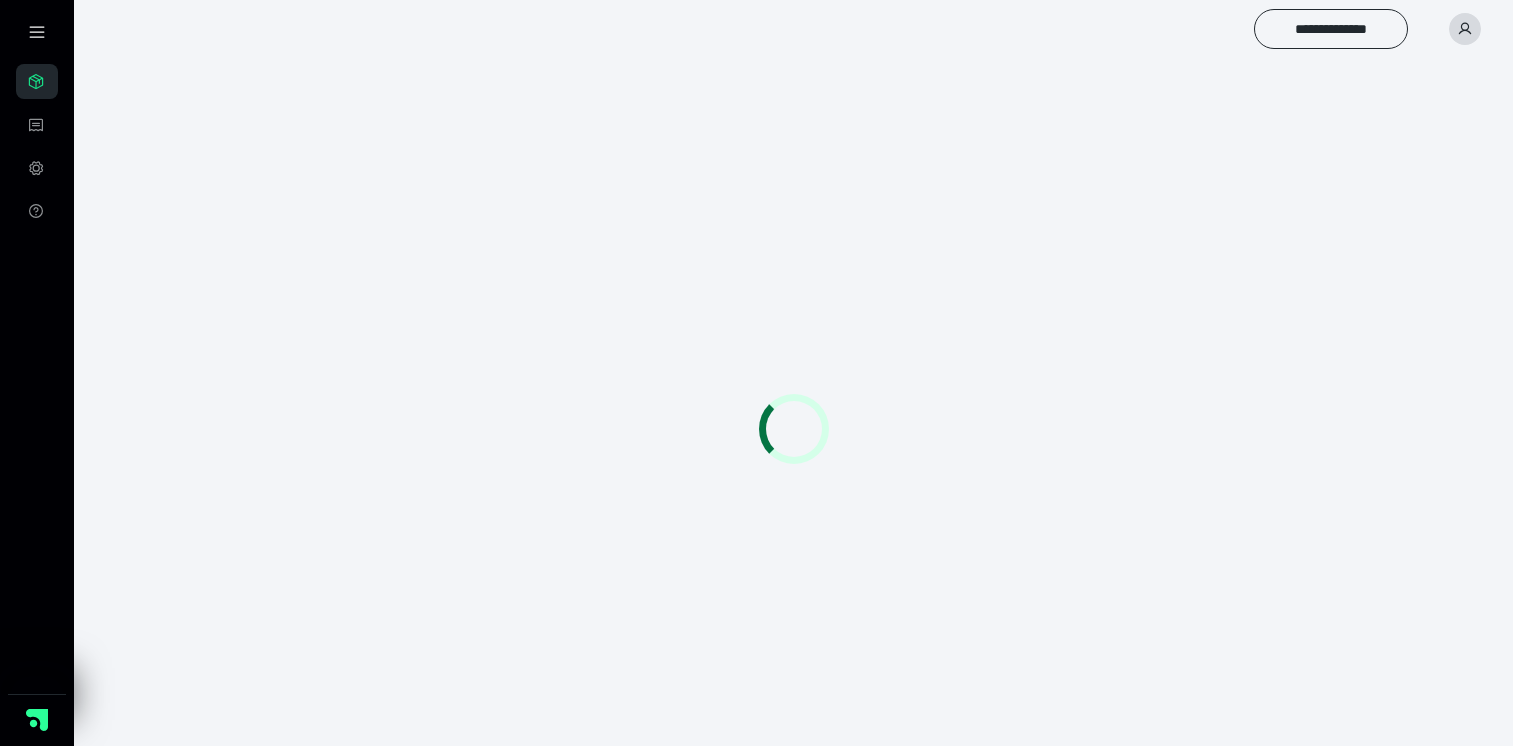 scroll, scrollTop: 0, scrollLeft: 0, axis: both 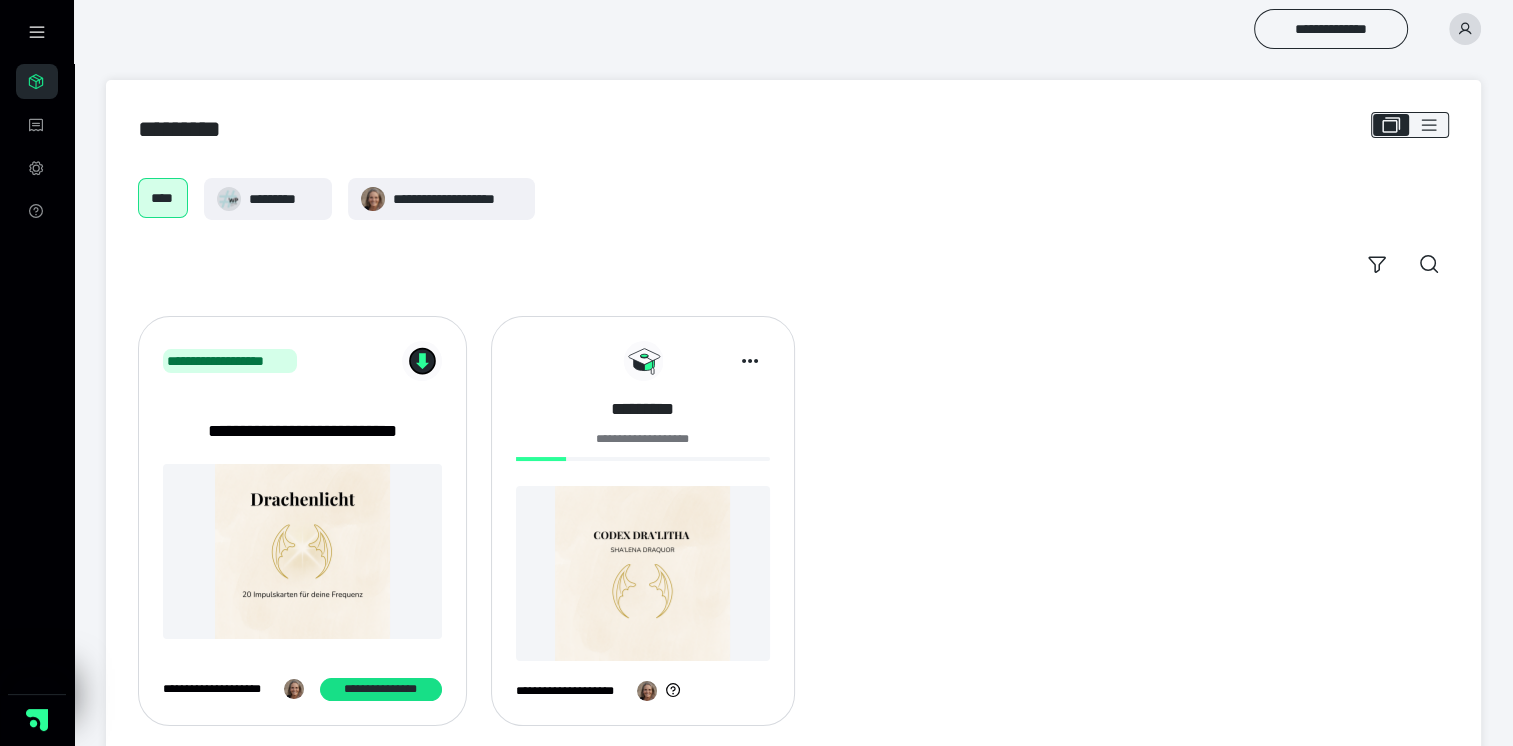 click on "*********" at bounding box center [643, 409] 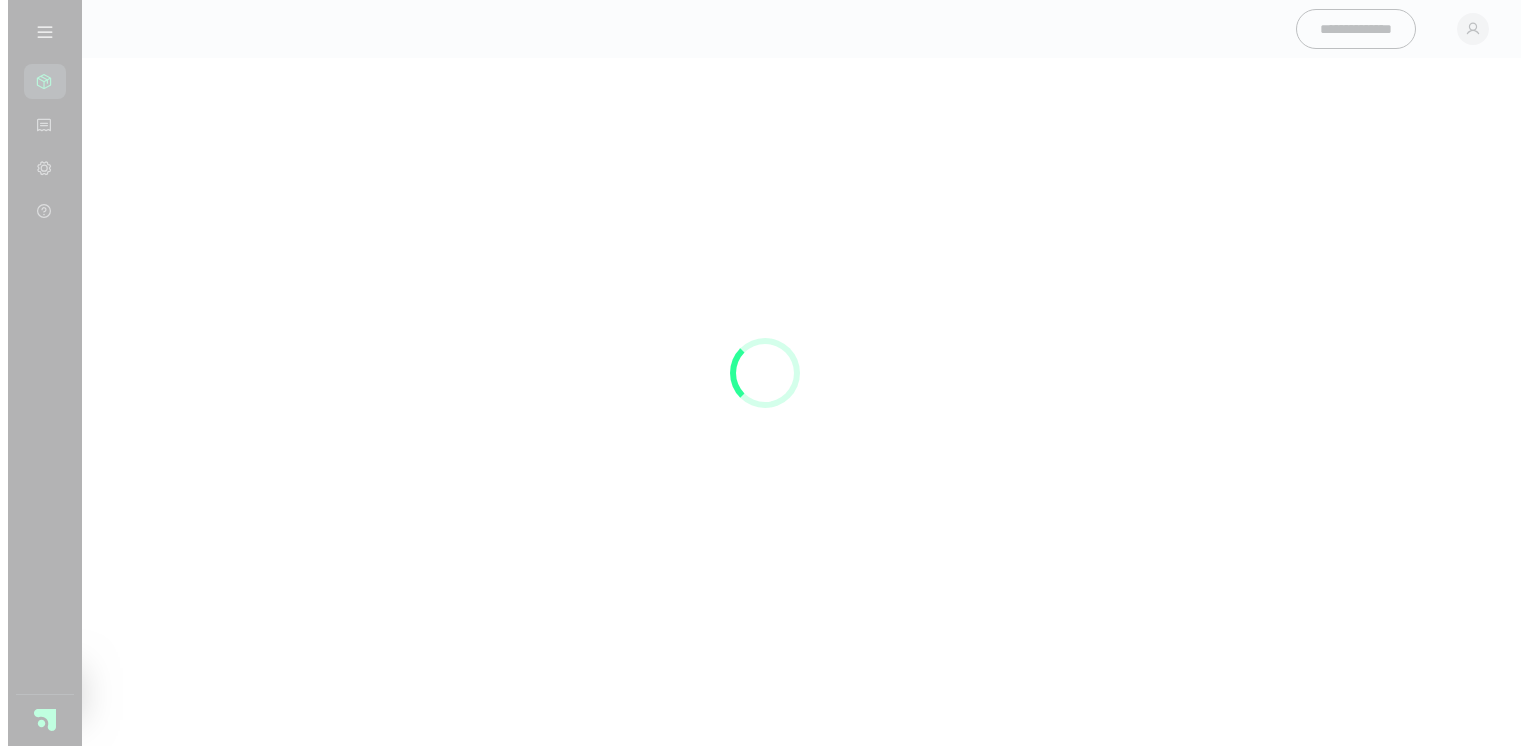 scroll, scrollTop: 0, scrollLeft: 0, axis: both 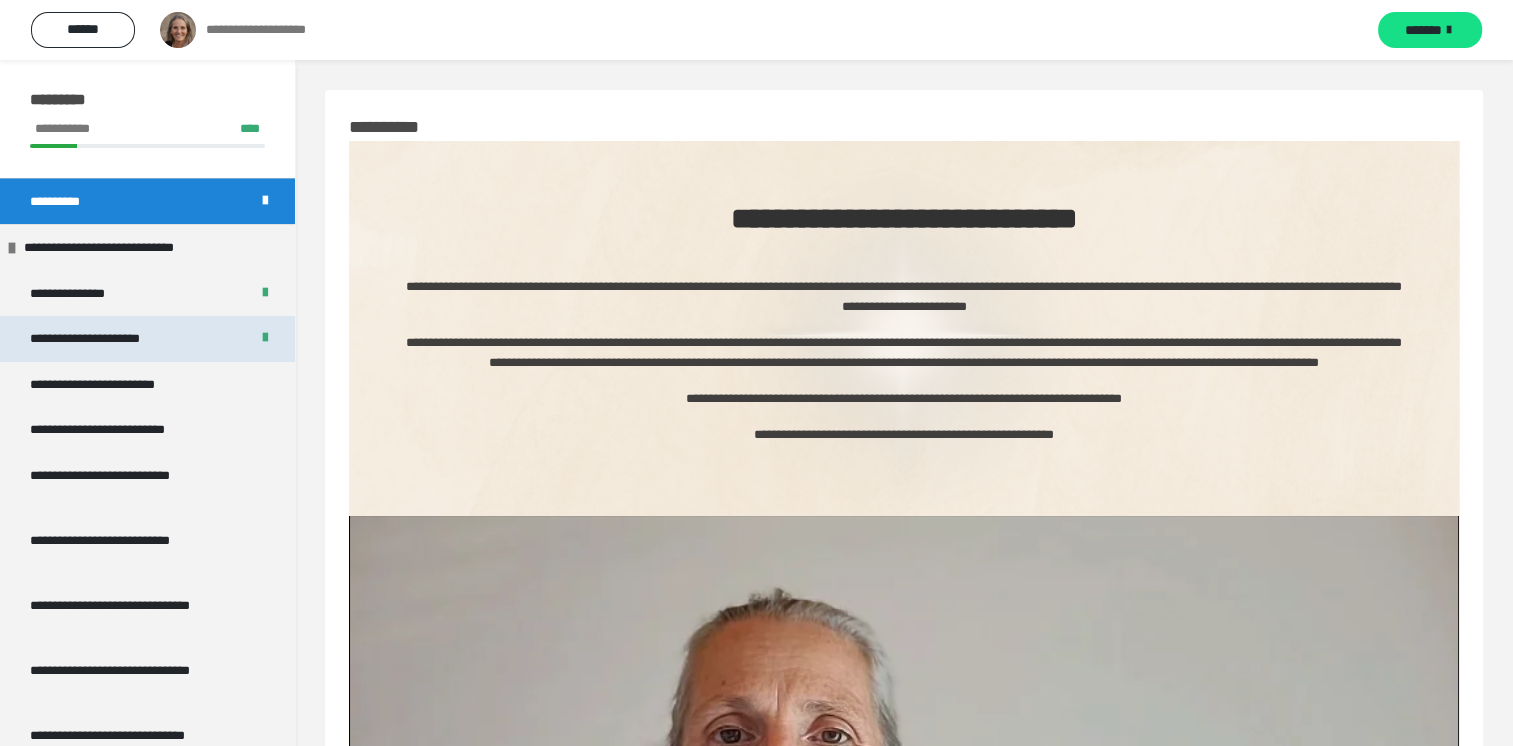click on "**********" at bounding box center [112, 339] 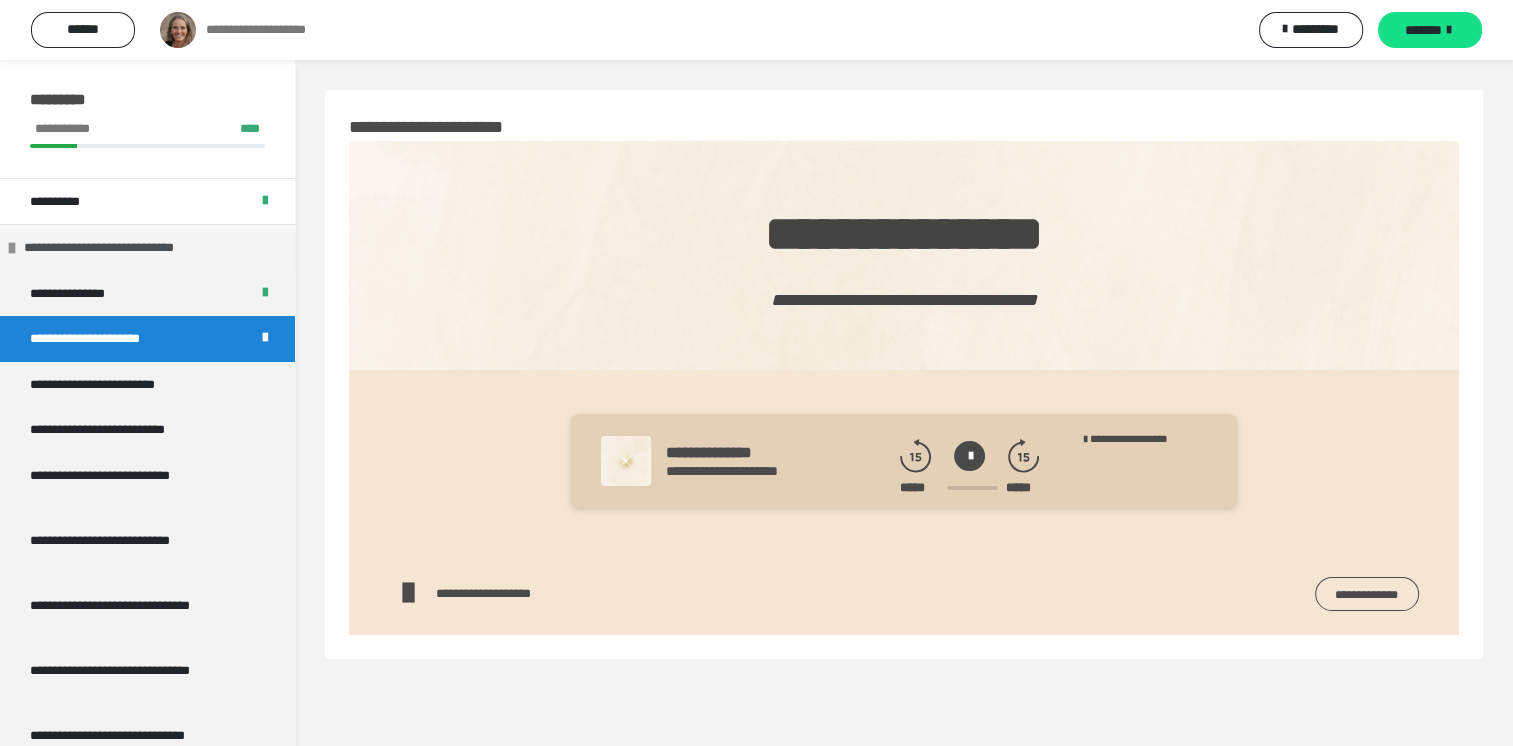 click on "**********" at bounding box center (141, 248) 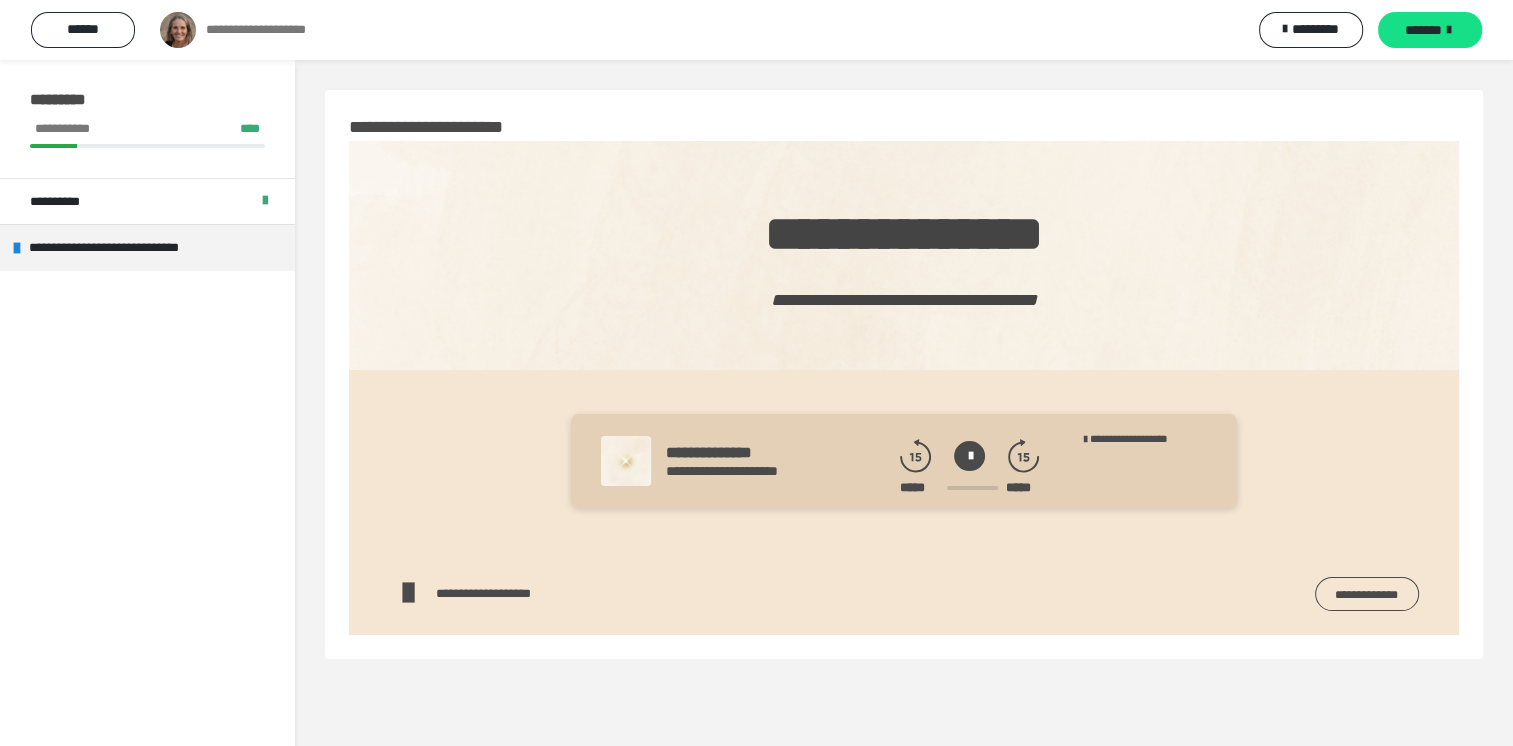 click on "**********" at bounding box center [1367, 594] 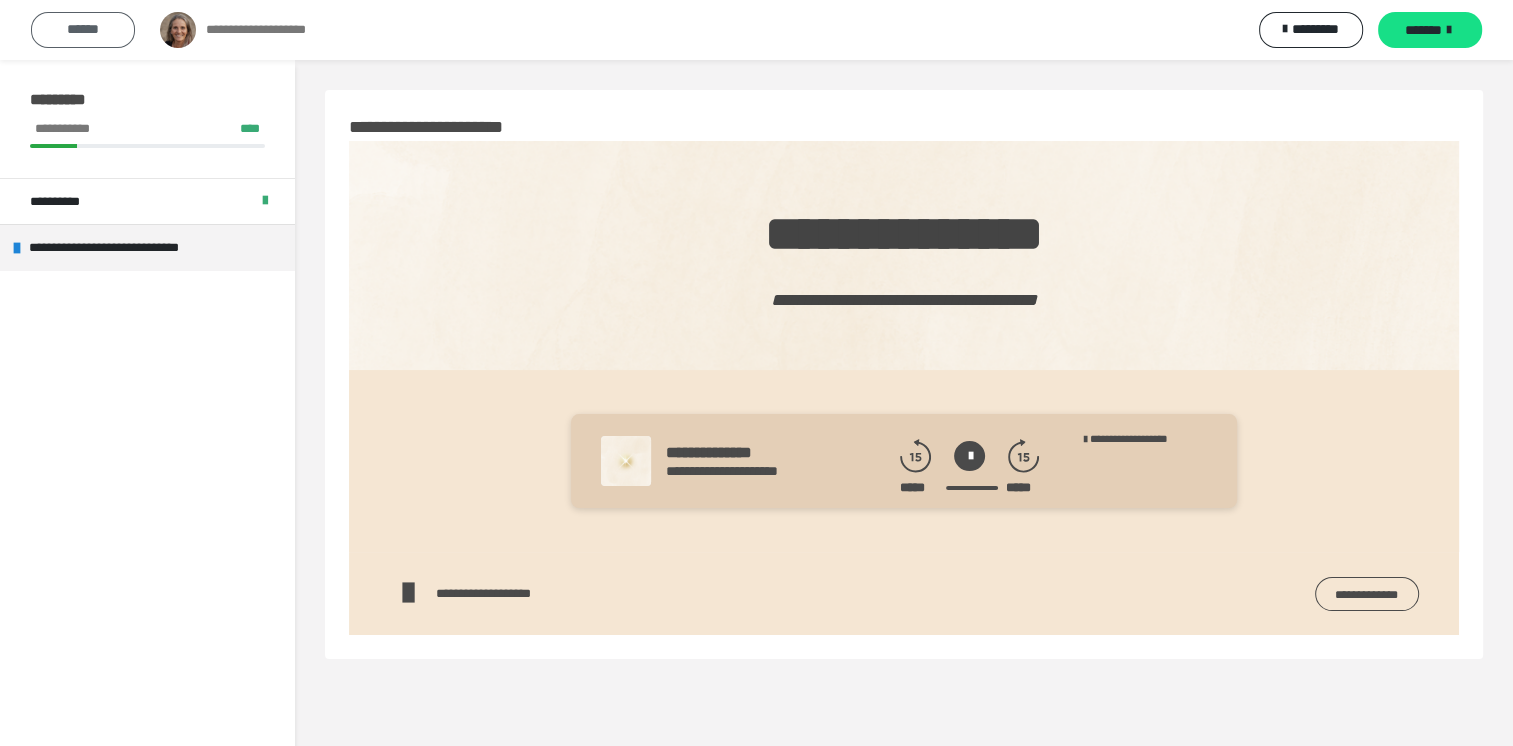 click on "******" at bounding box center (83, 29) 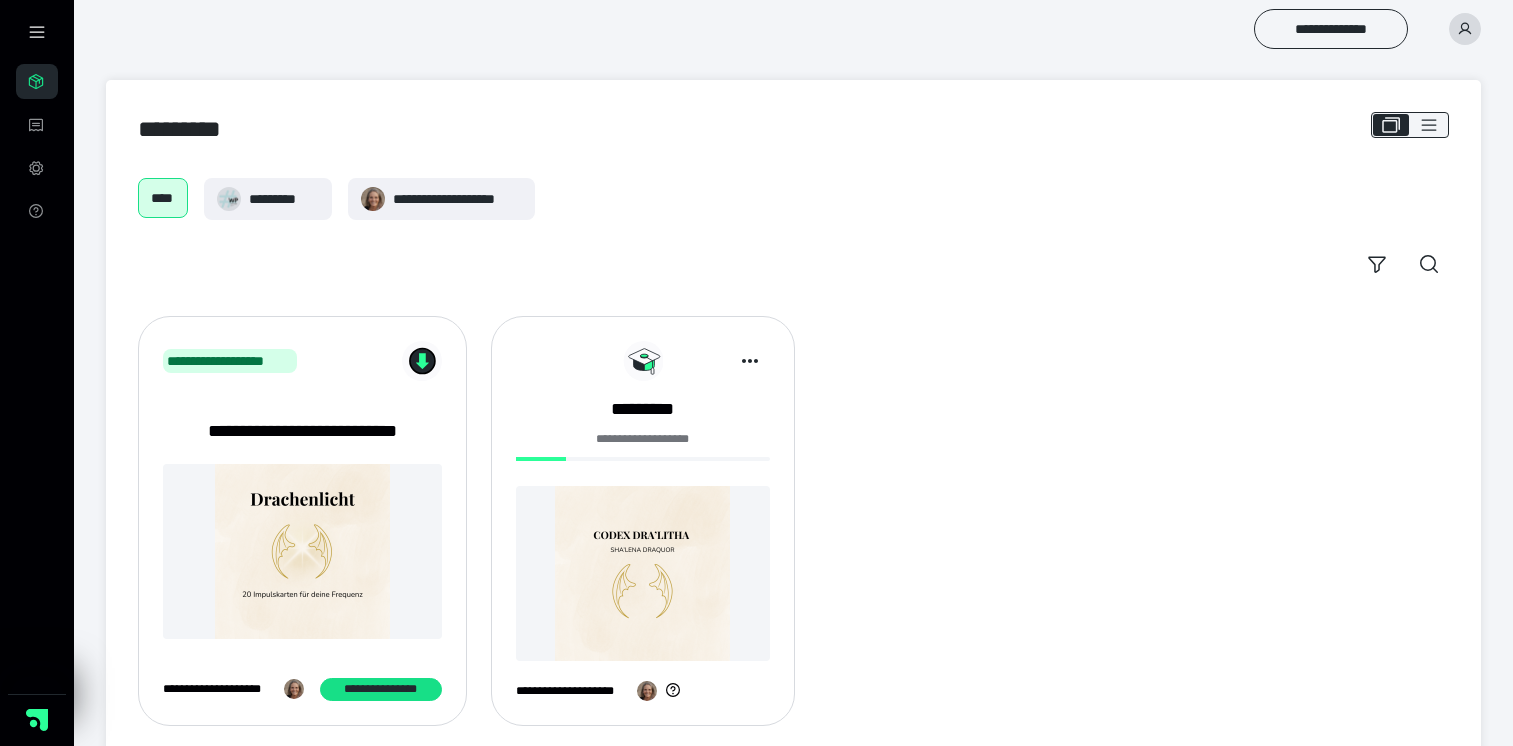 scroll, scrollTop: 0, scrollLeft: 0, axis: both 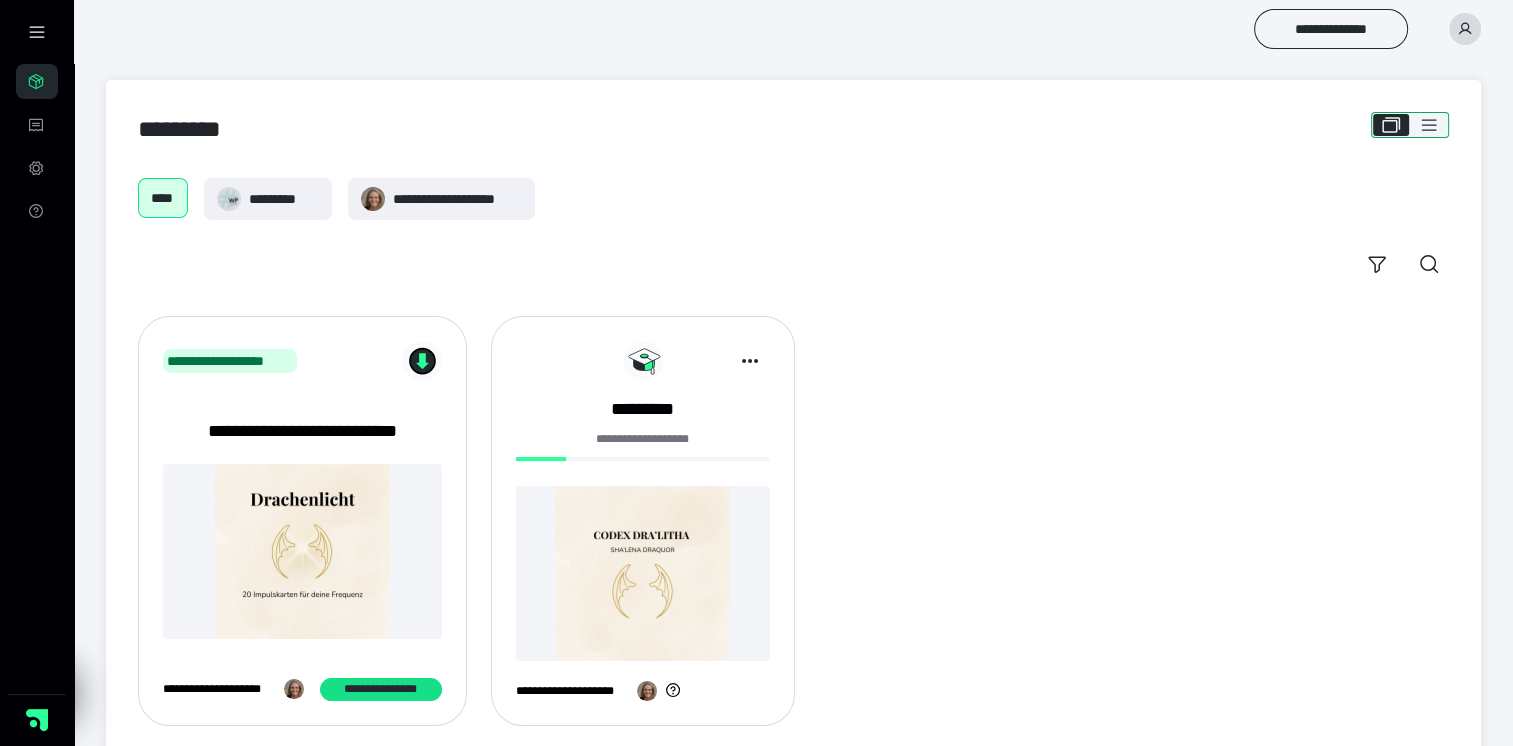 click 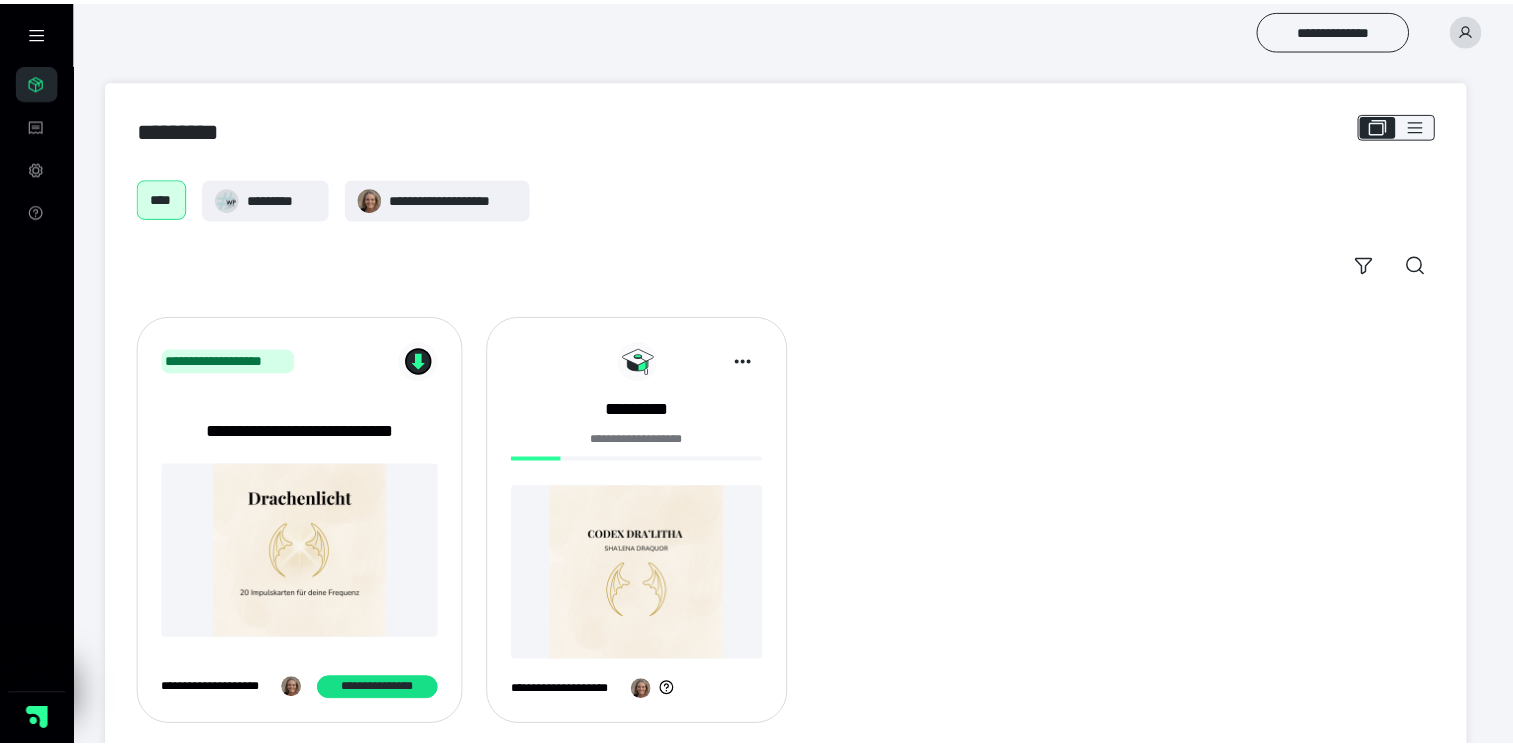 scroll, scrollTop: 0, scrollLeft: 0, axis: both 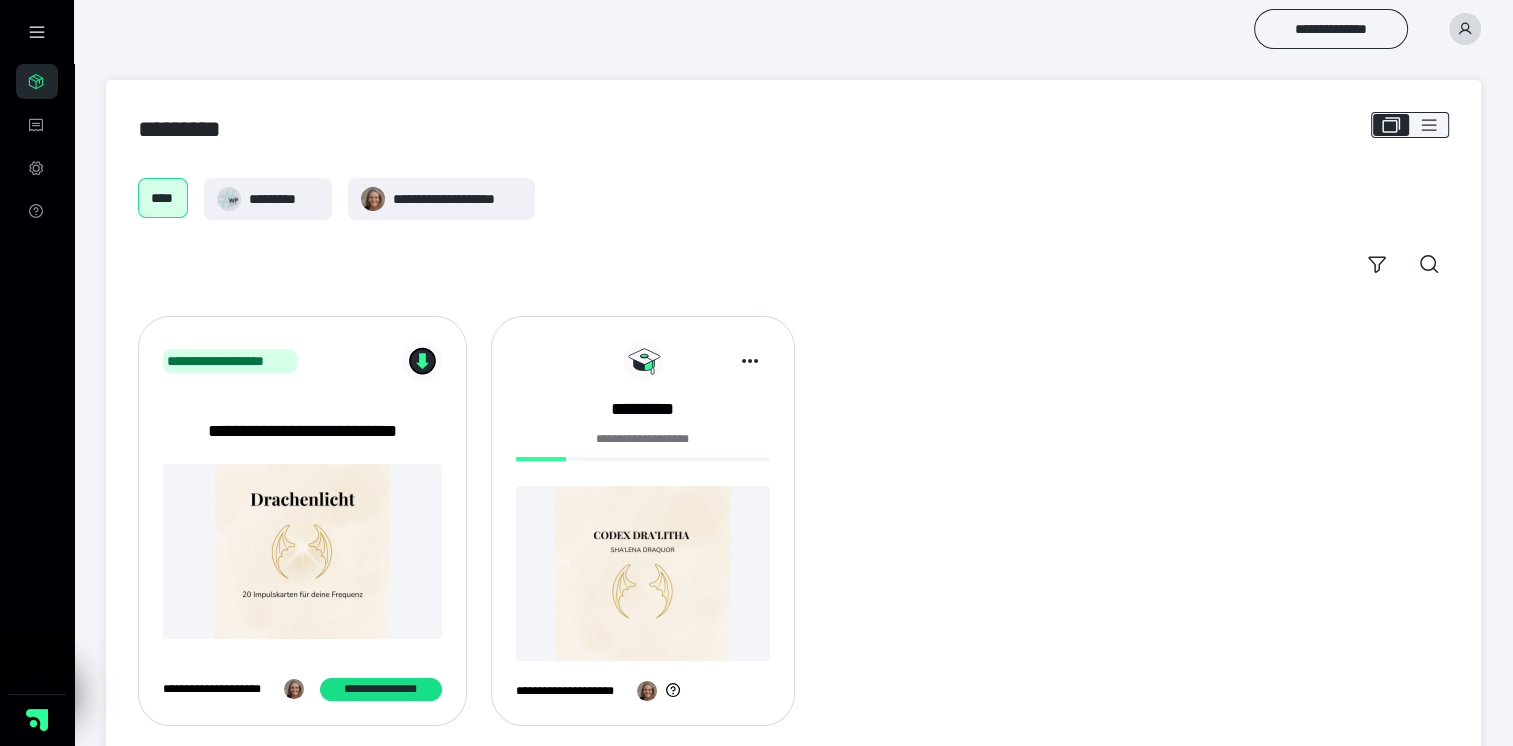 click 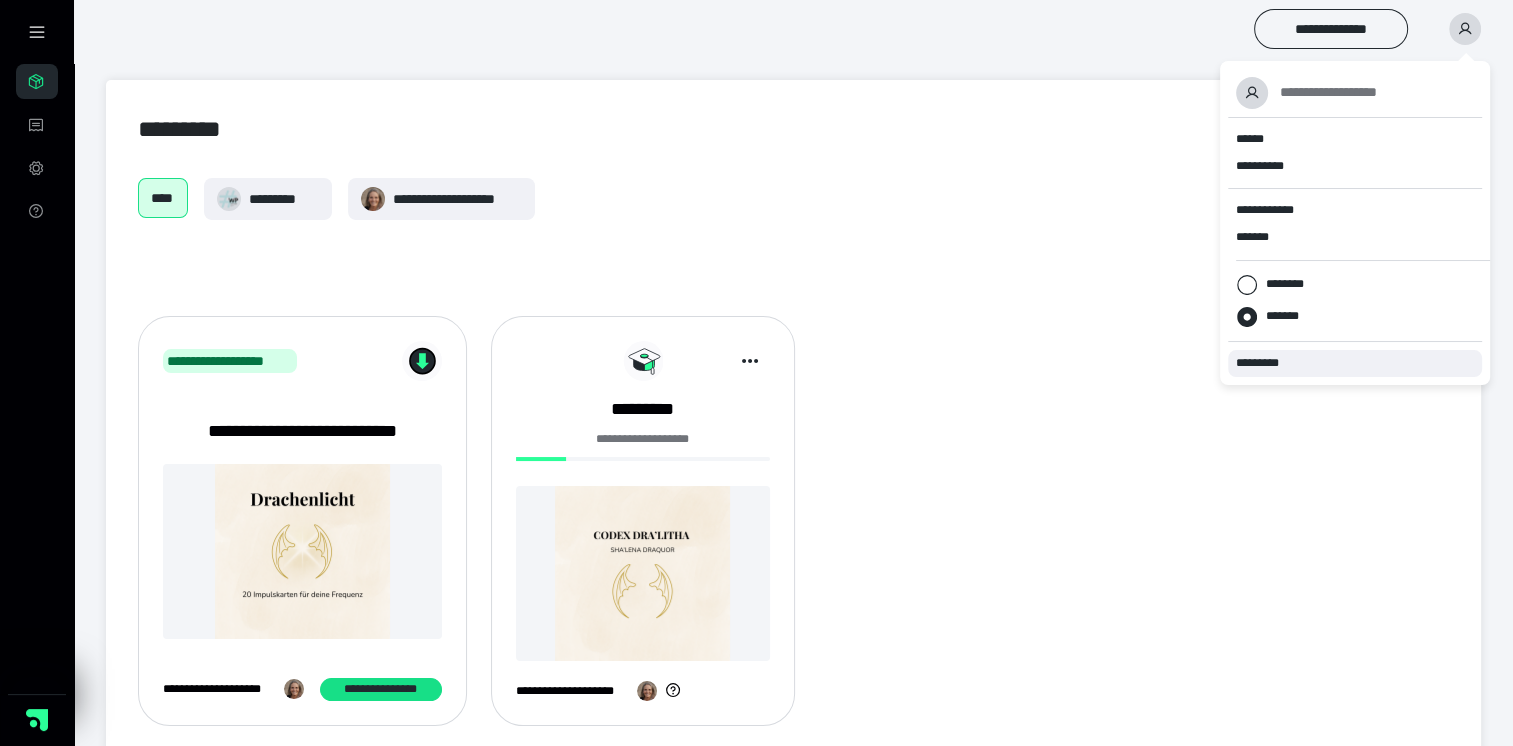 click on "*********" at bounding box center (1266, 363) 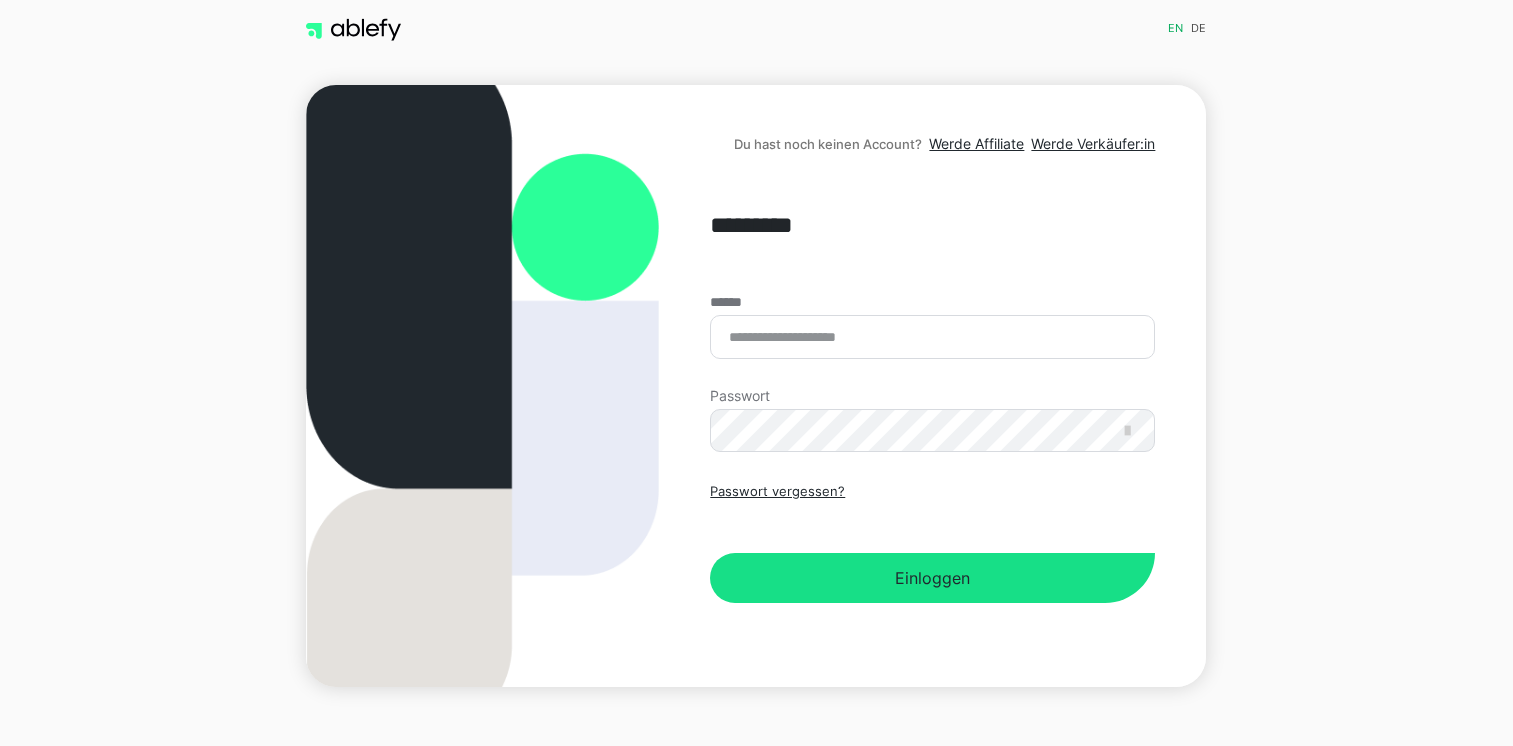 scroll, scrollTop: 0, scrollLeft: 0, axis: both 